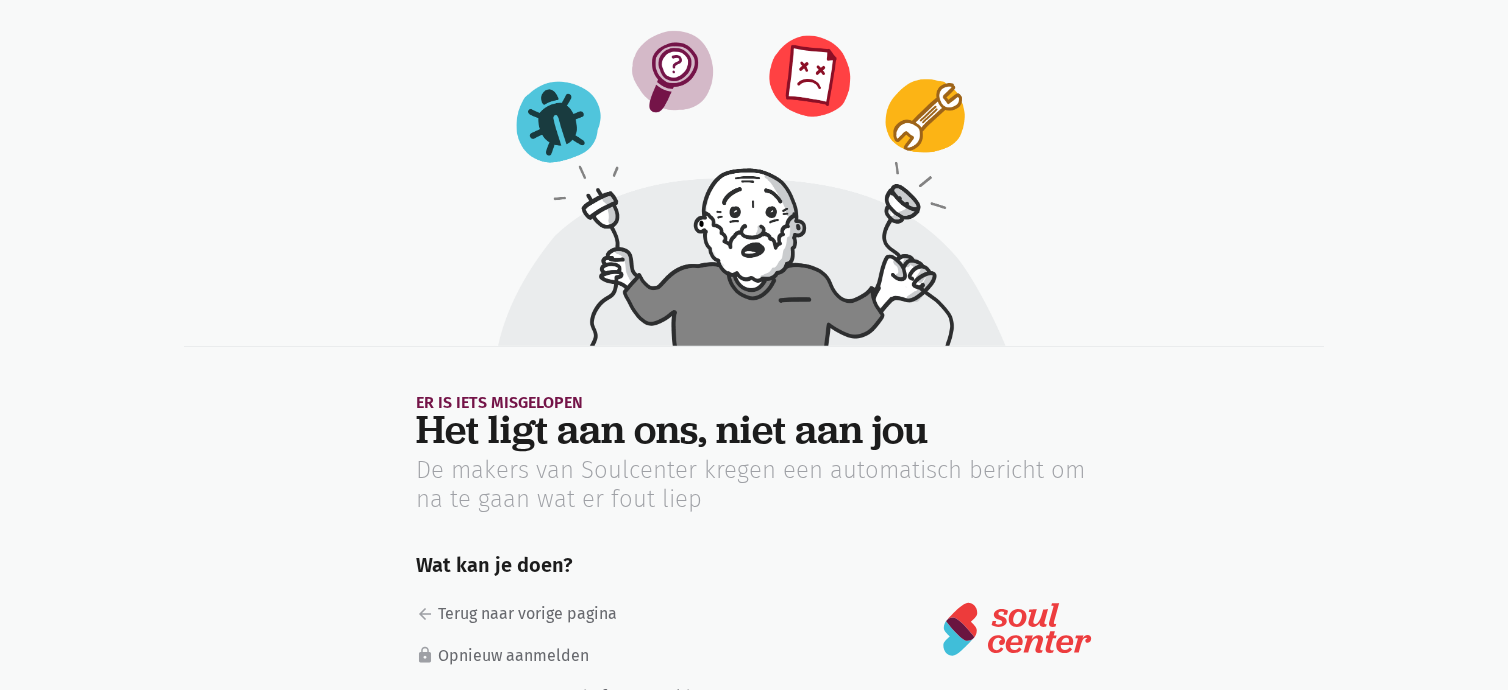 scroll, scrollTop: 0, scrollLeft: 0, axis: both 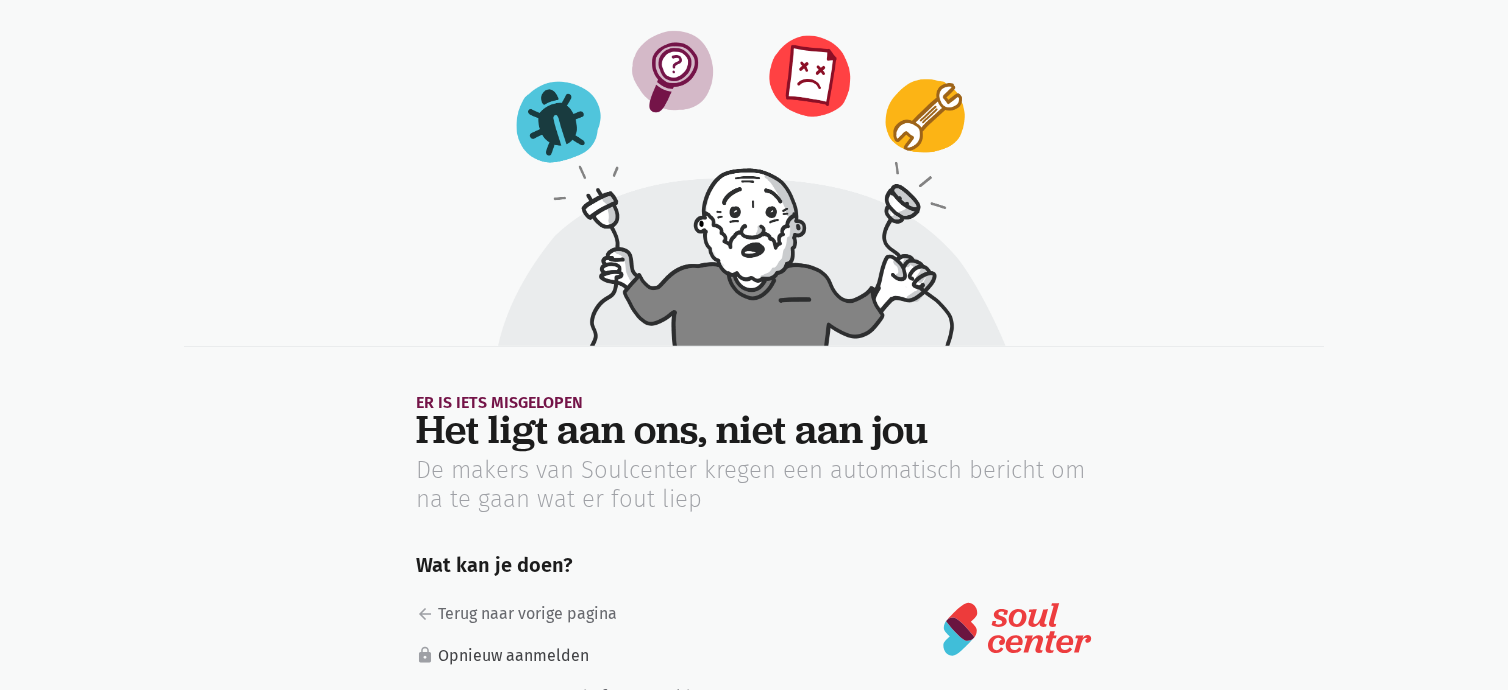 click on "lock  Opnieuw aanmelden" at bounding box center (572, 656) 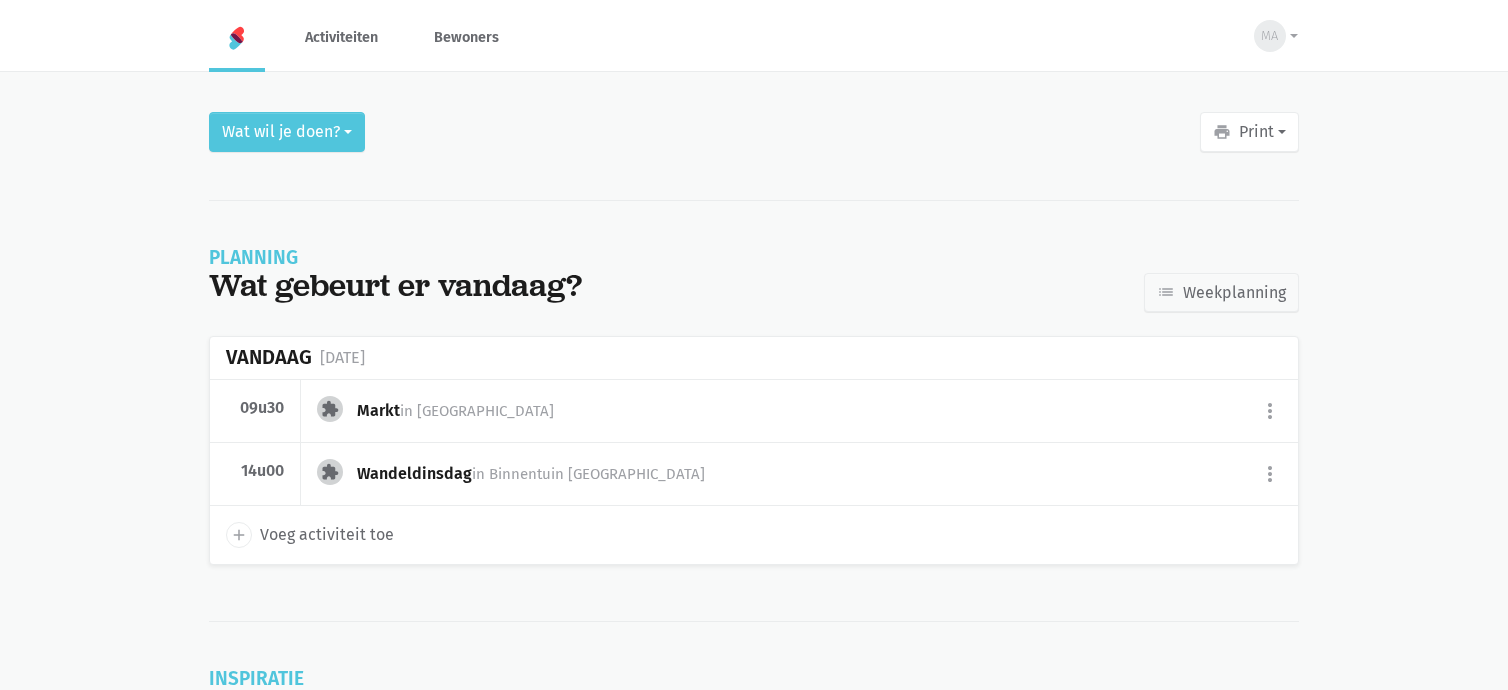 scroll, scrollTop: 0, scrollLeft: 0, axis: both 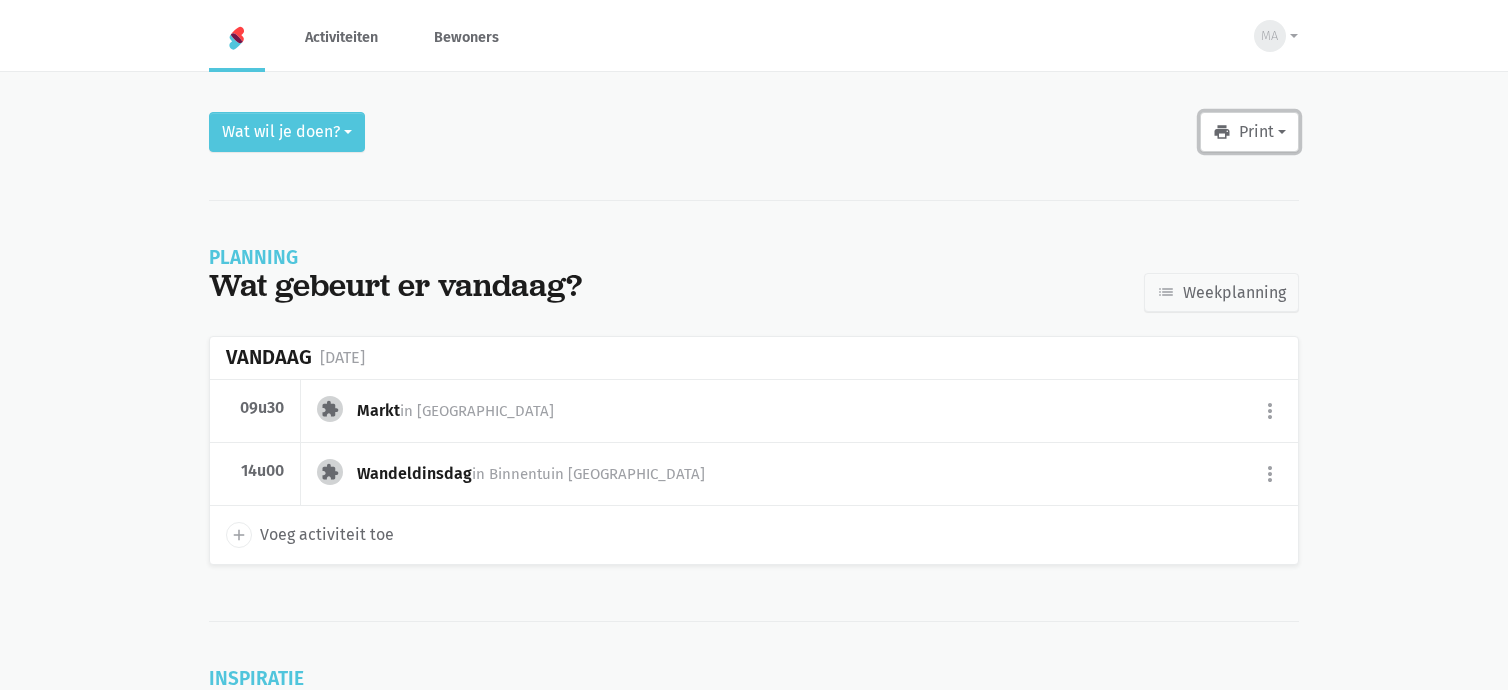 click on "print
Print" at bounding box center (1249, 132) 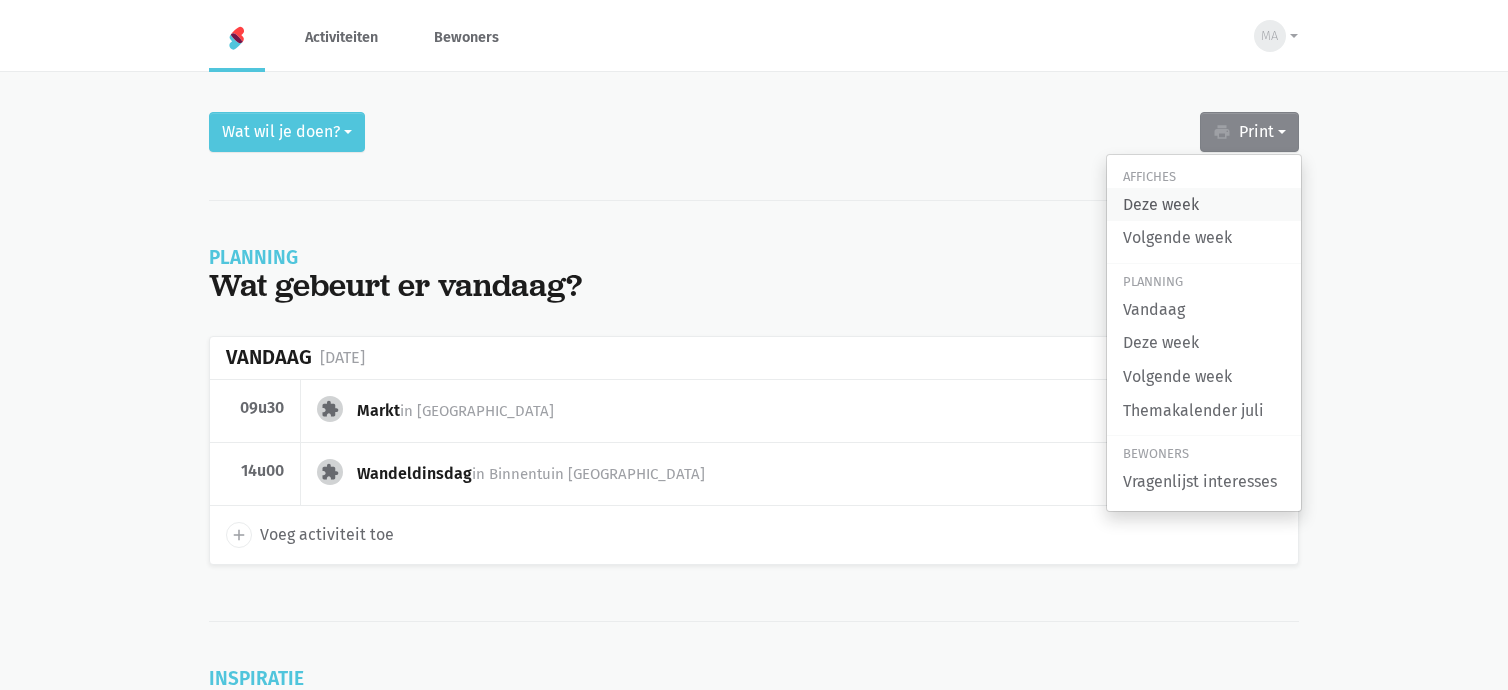 click on "Deze week" at bounding box center [1204, 205] 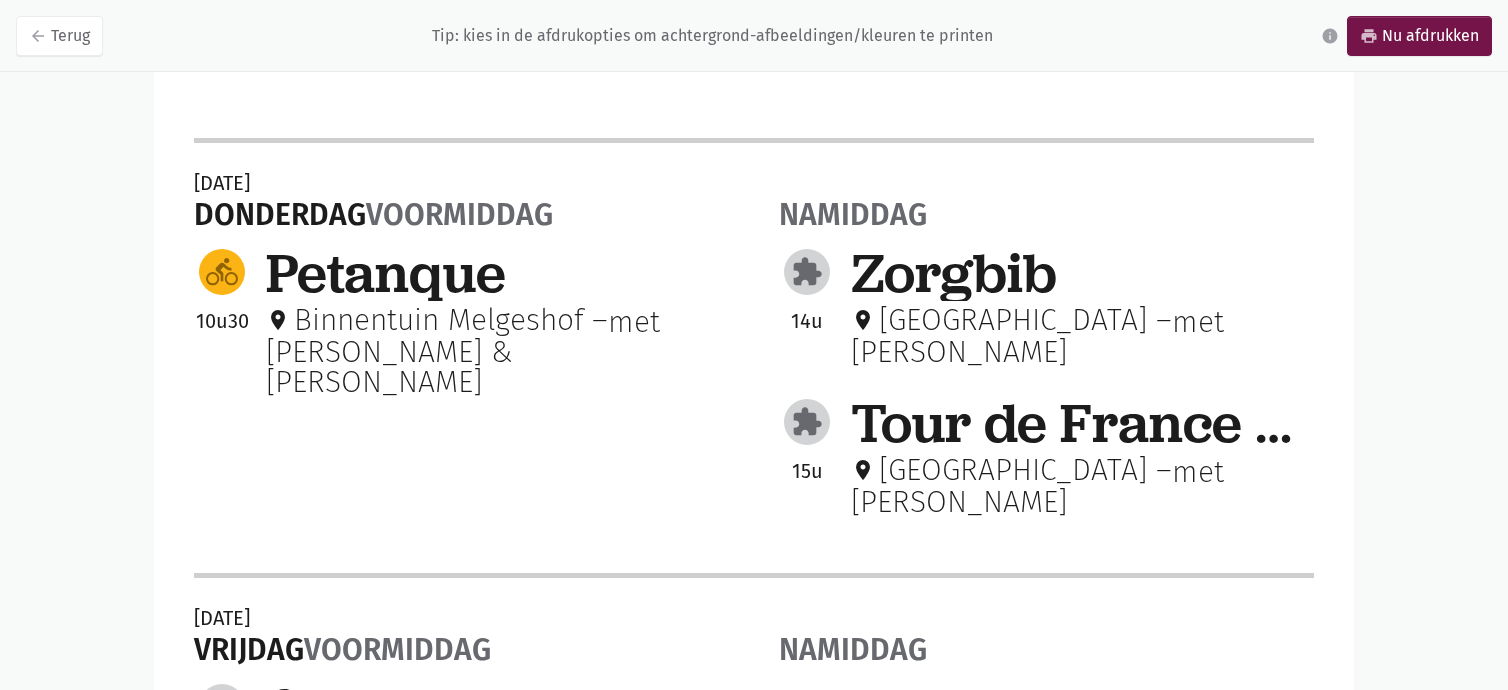 scroll, scrollTop: 1200, scrollLeft: 0, axis: vertical 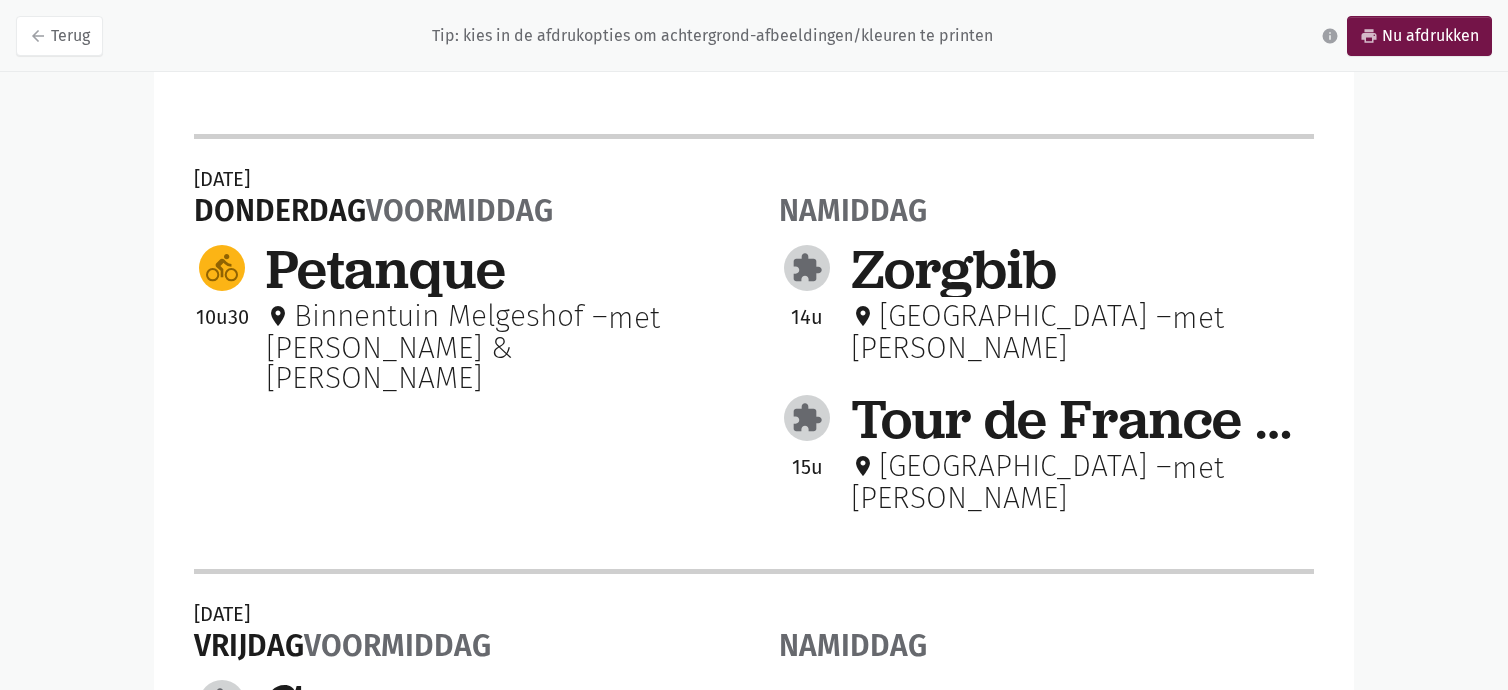 click on "place
Binnentuin Melgeshof
–
met Wendy & Anne" at bounding box center (497, 347) 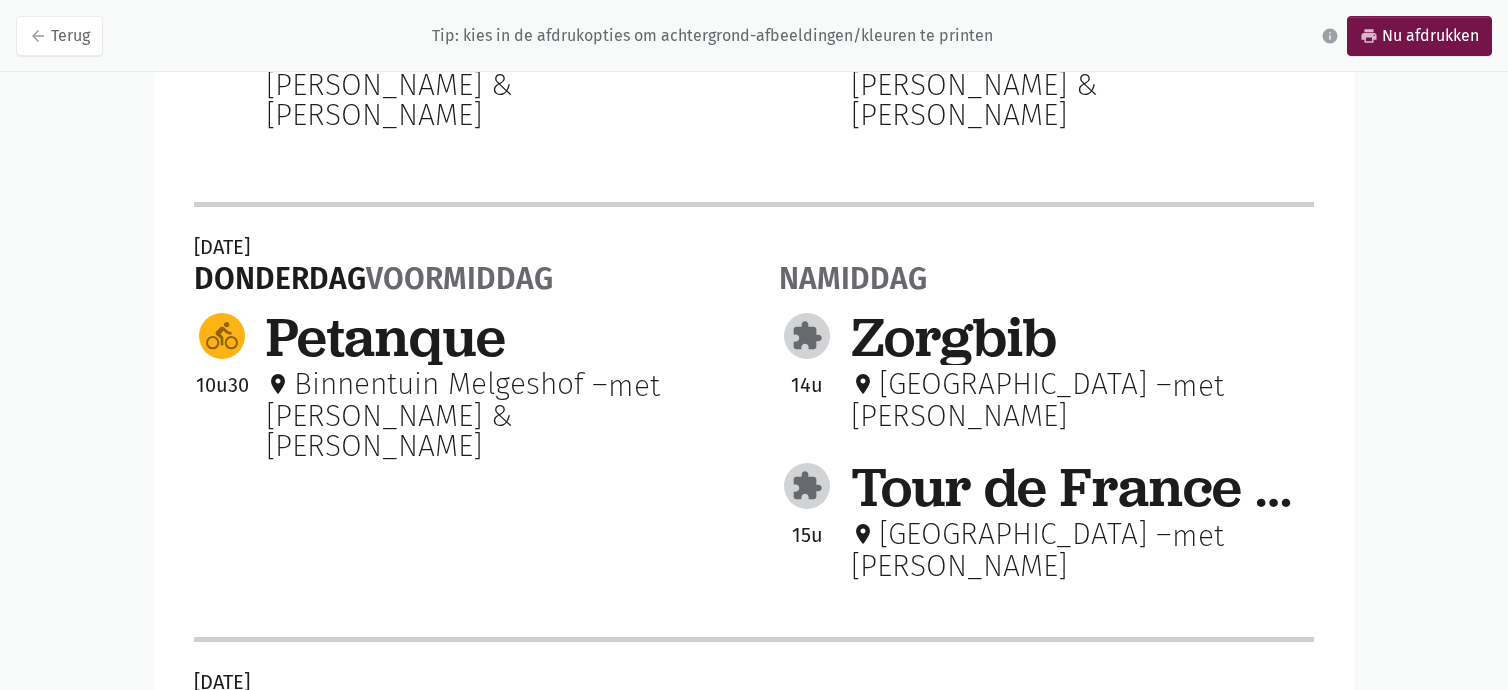 scroll, scrollTop: 1100, scrollLeft: 0, axis: vertical 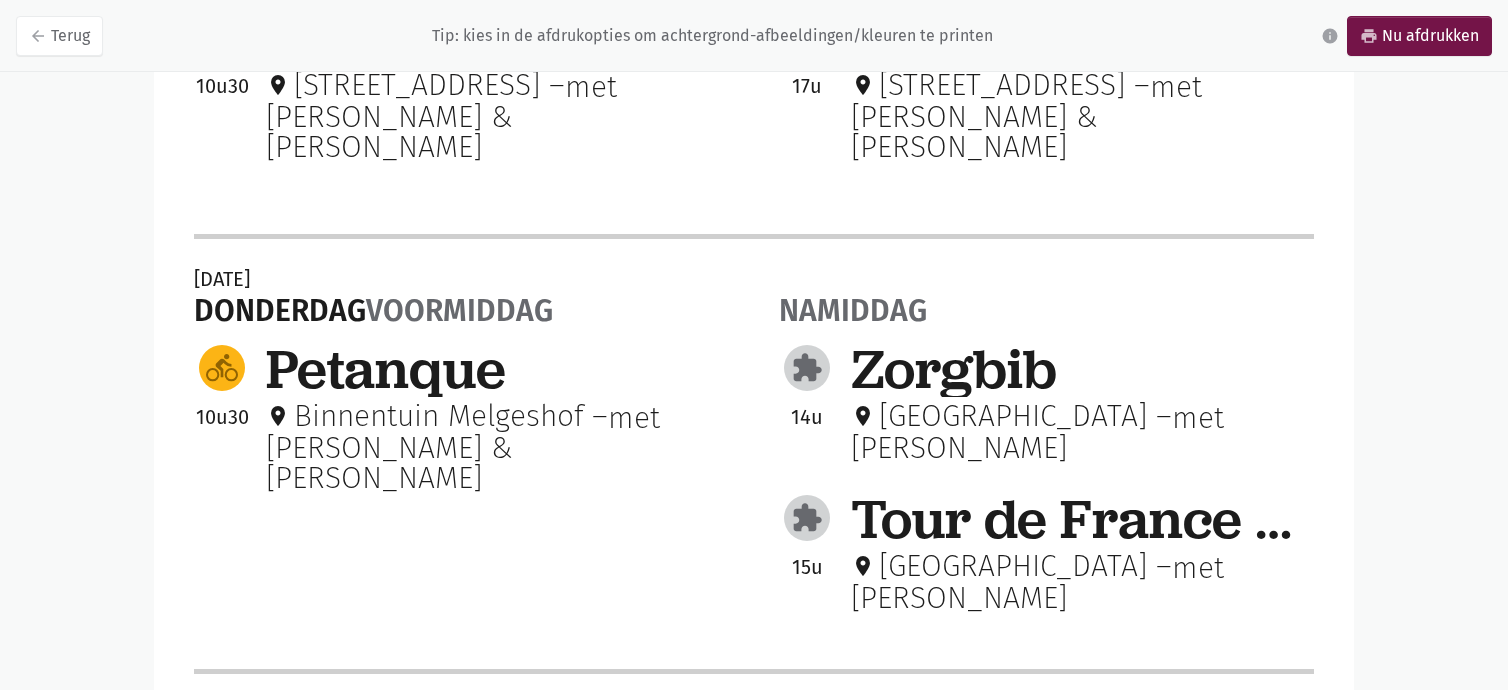 click on "place
Binnentuin Melgeshof
–" at bounding box center (437, 416) 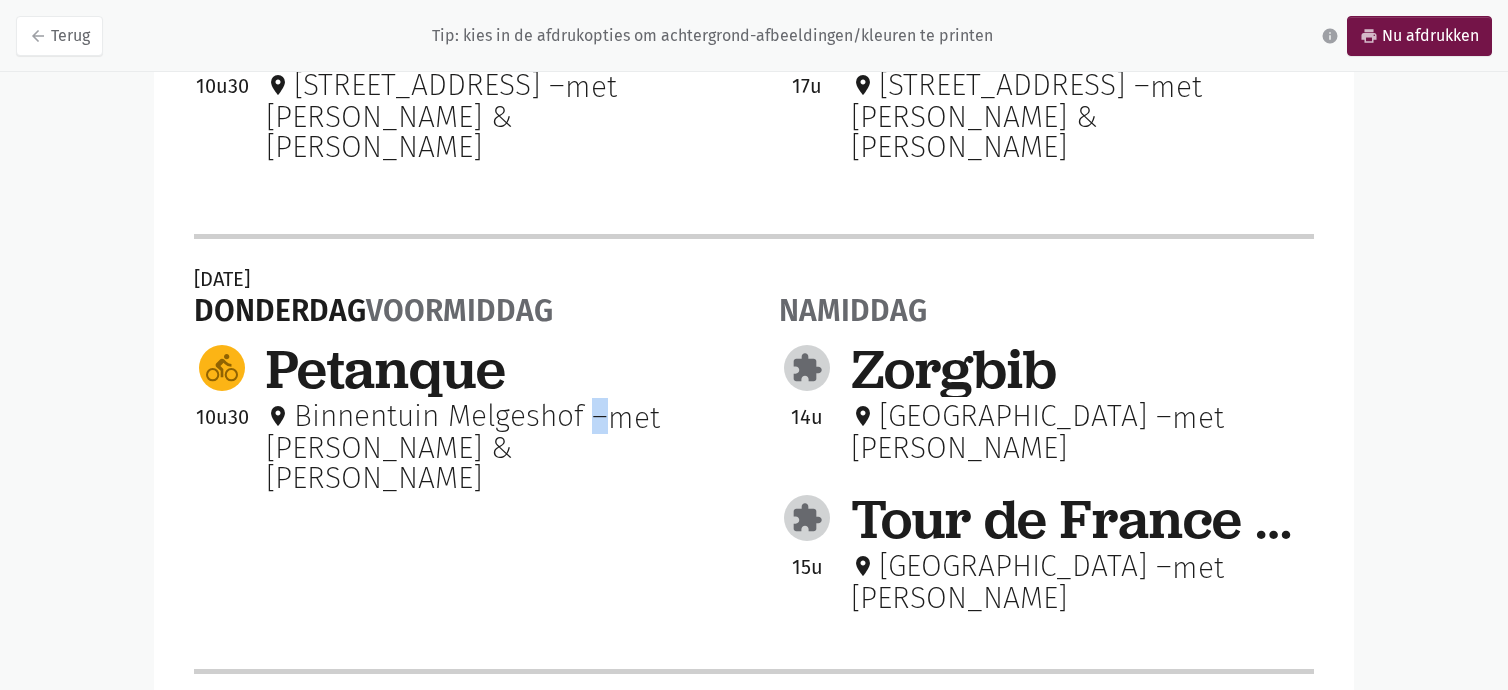 click on "place
Binnentuin Melgeshof
–" at bounding box center (437, 416) 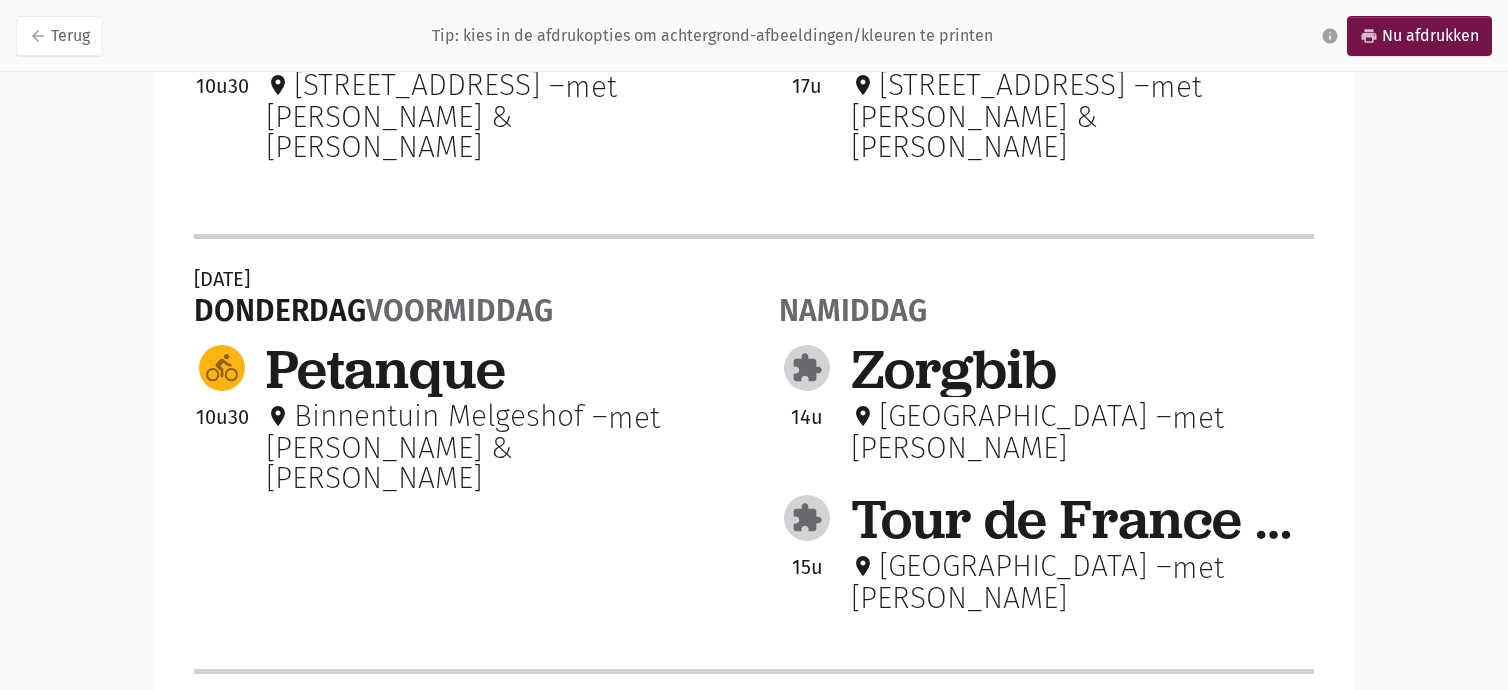 click on "directions_bike
10u30
Petanque
place
Binnentuin Melgeshof
–
met Wendy & Anne" at bounding box center (461, 427) 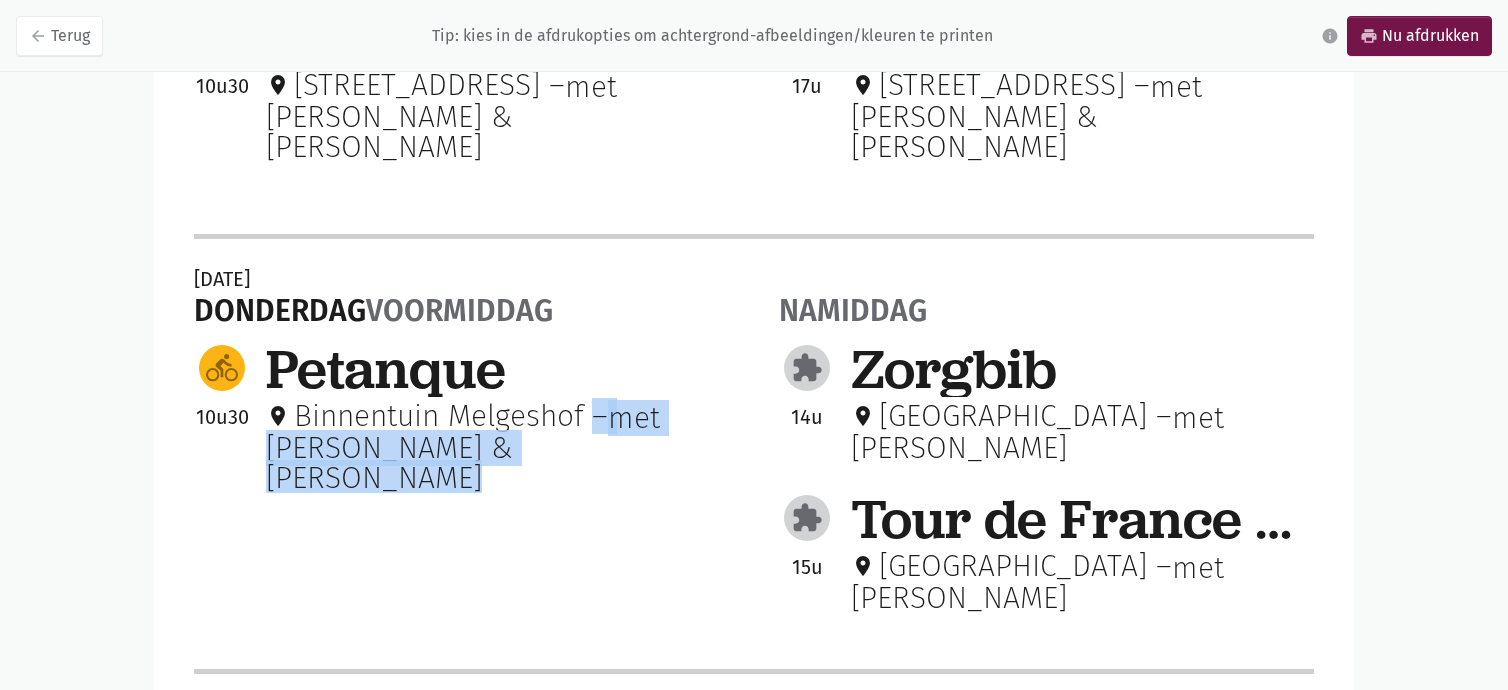 click on "directions_bike
10u30
Petanque
place
Binnentuin Melgeshof
–
met Wendy & Anne" at bounding box center [461, 427] 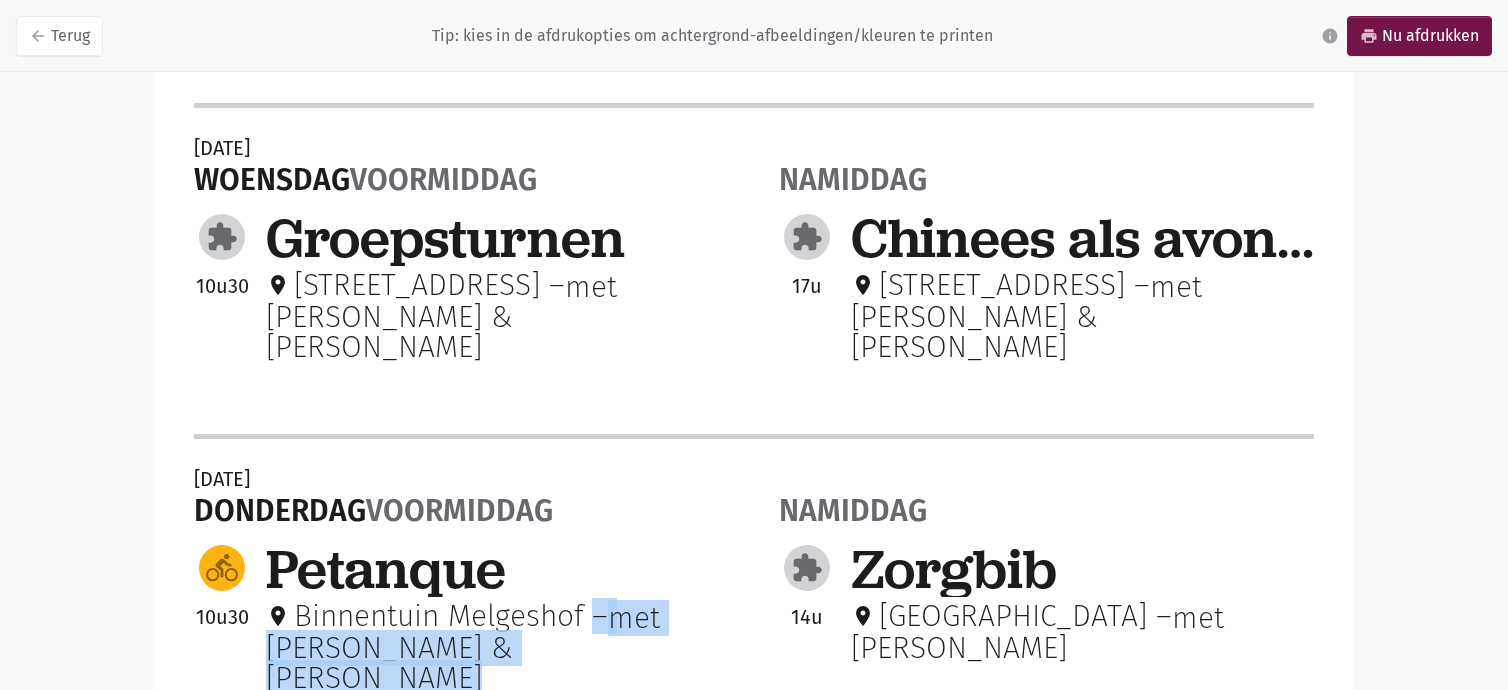 scroll, scrollTop: 1200, scrollLeft: 0, axis: vertical 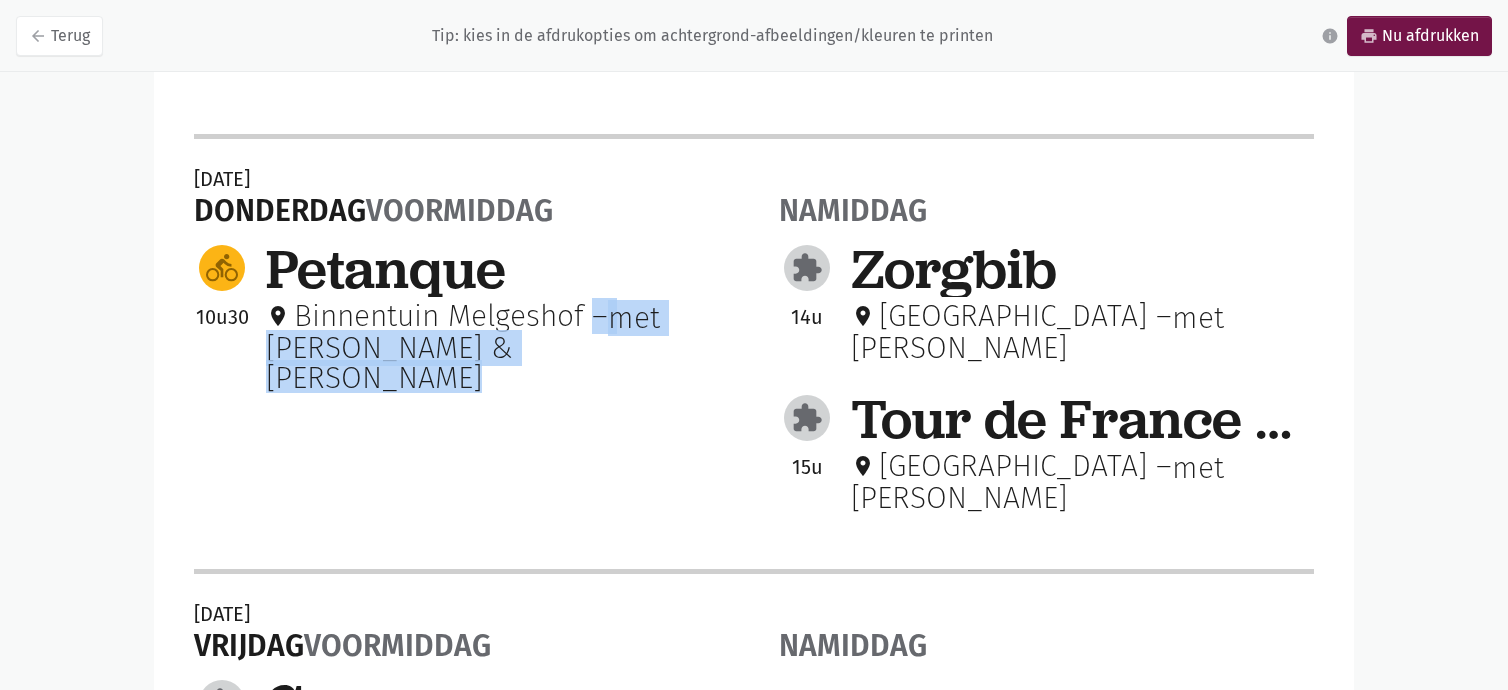 click on "10 juli
donderdag
voormiddag
directions_bike
10u30
Petanque
place
Binnentuin Melgeshof
–
met Wendy & Anne" at bounding box center (461, 366) 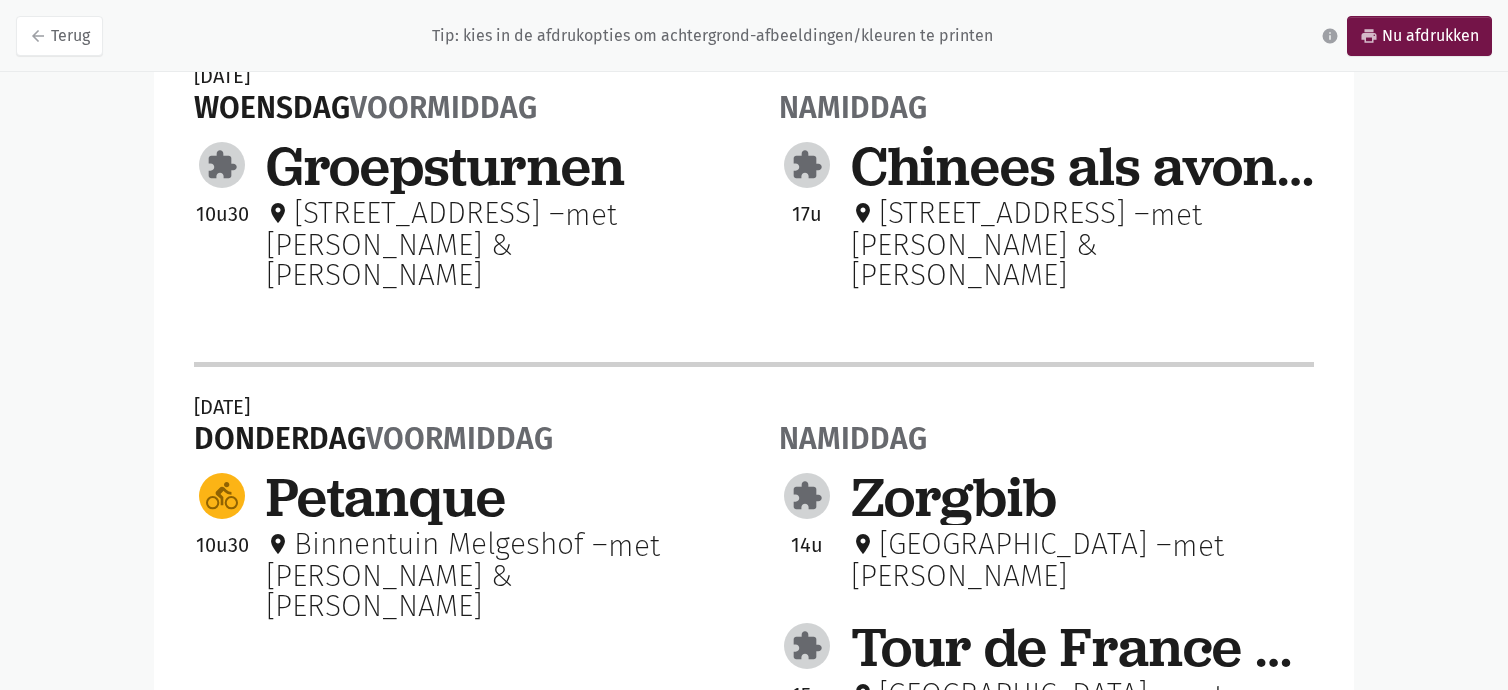scroll, scrollTop: 980, scrollLeft: 0, axis: vertical 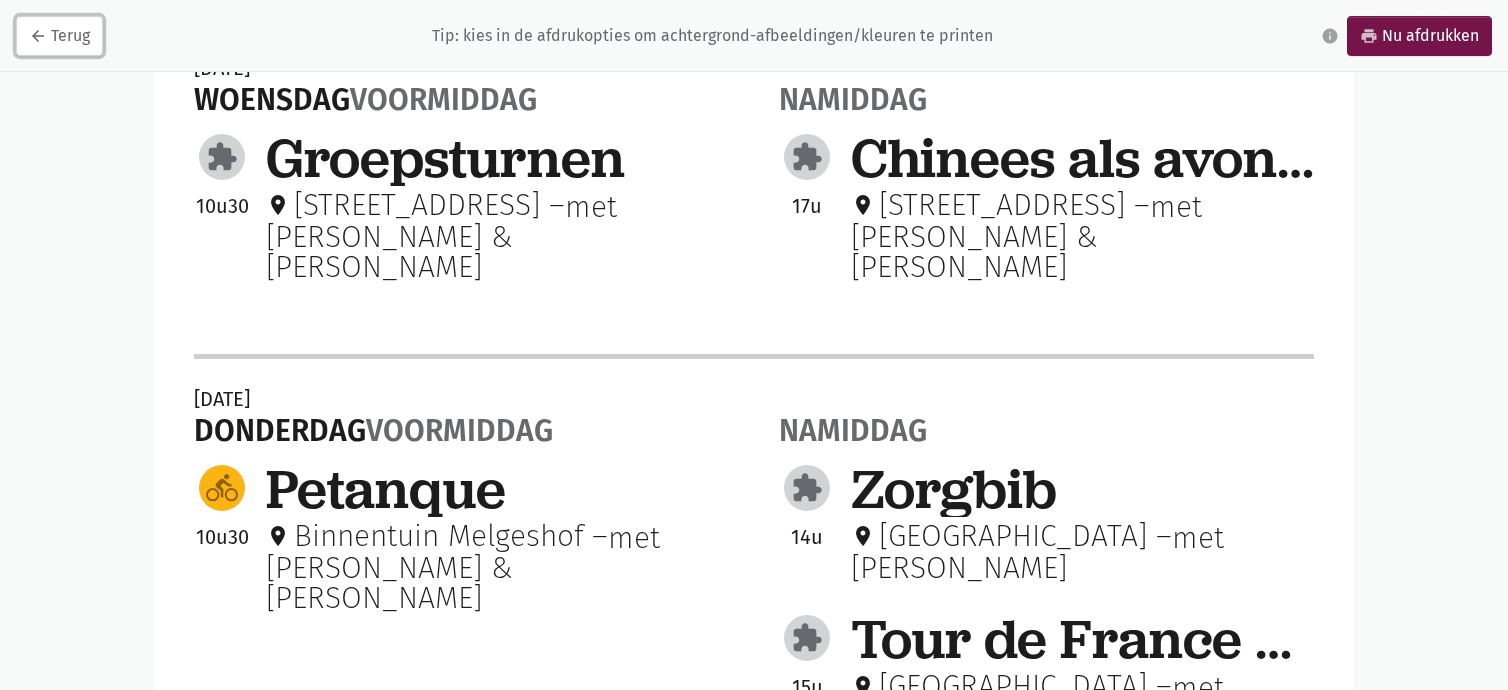 click on "arrow_back
Terug" at bounding box center (59, 36) 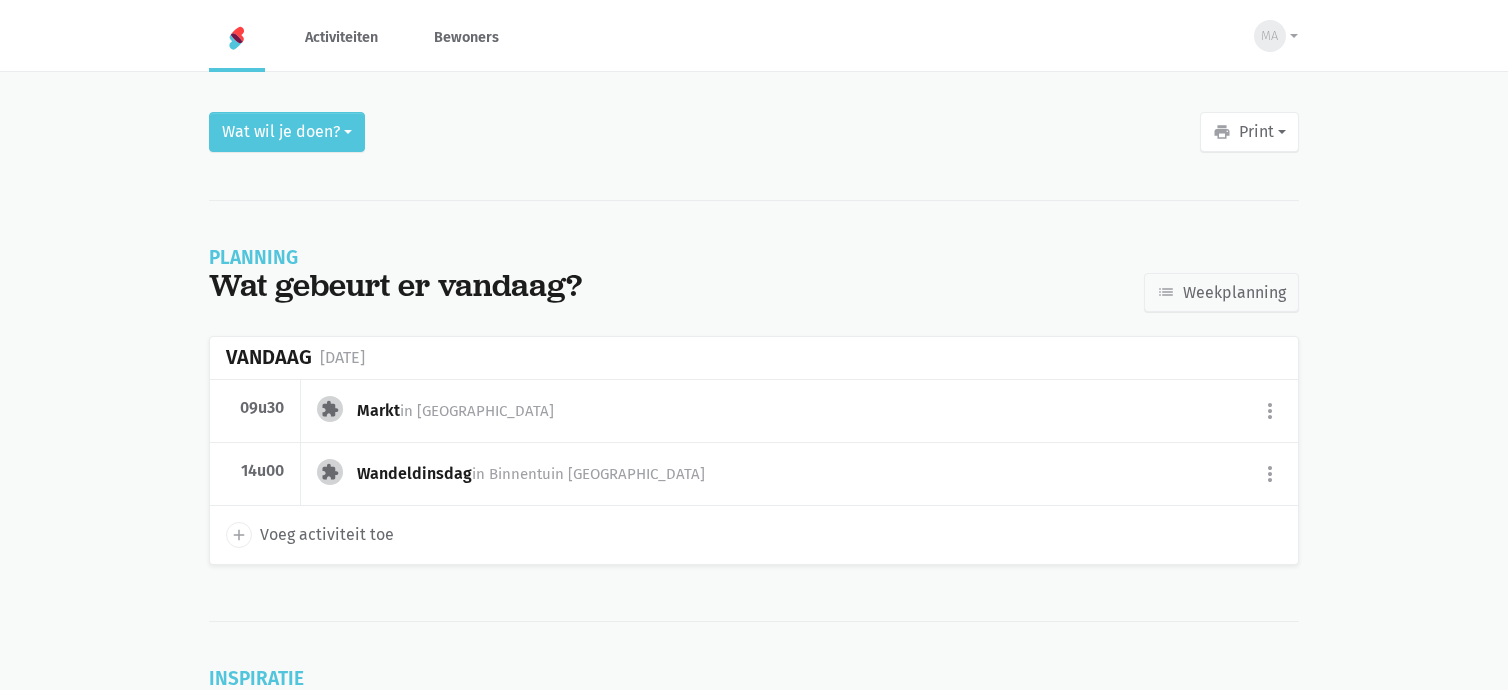 scroll, scrollTop: 0, scrollLeft: 0, axis: both 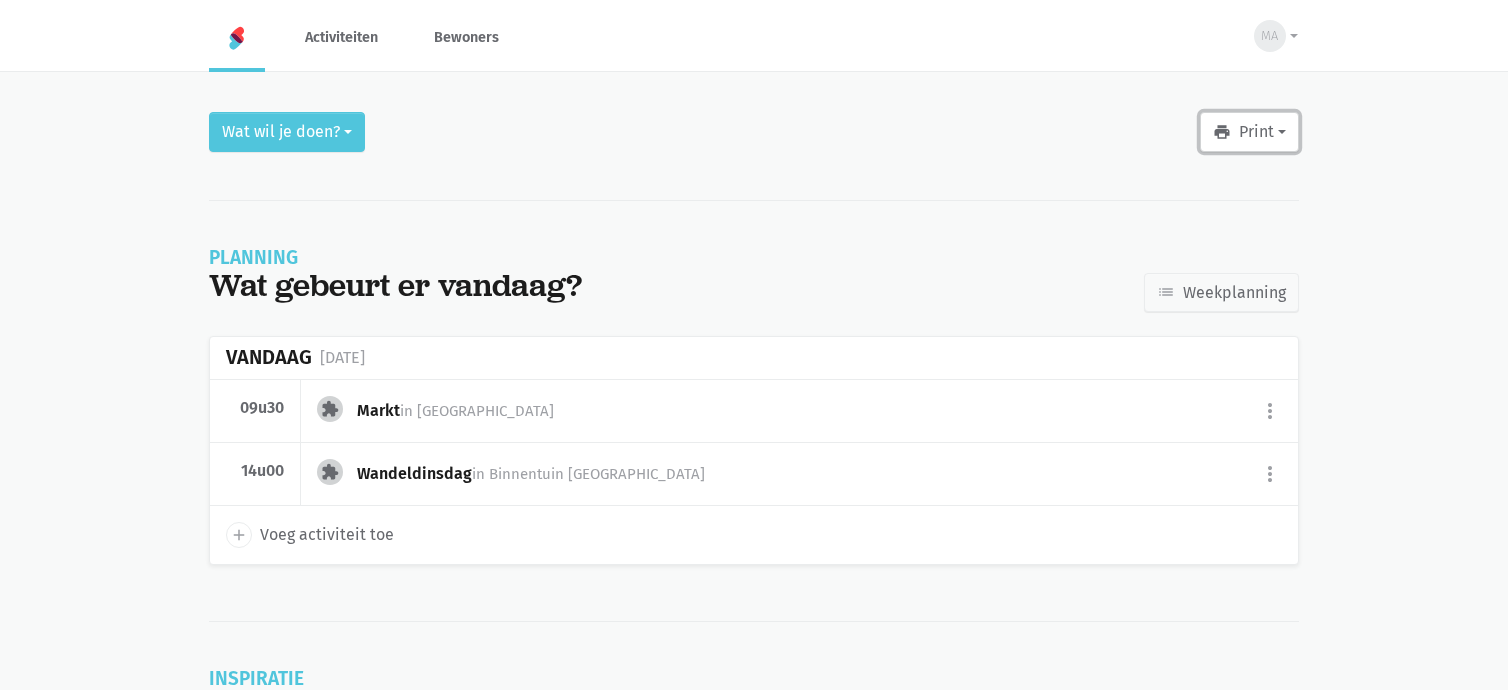 click on "print
Print" at bounding box center [1249, 132] 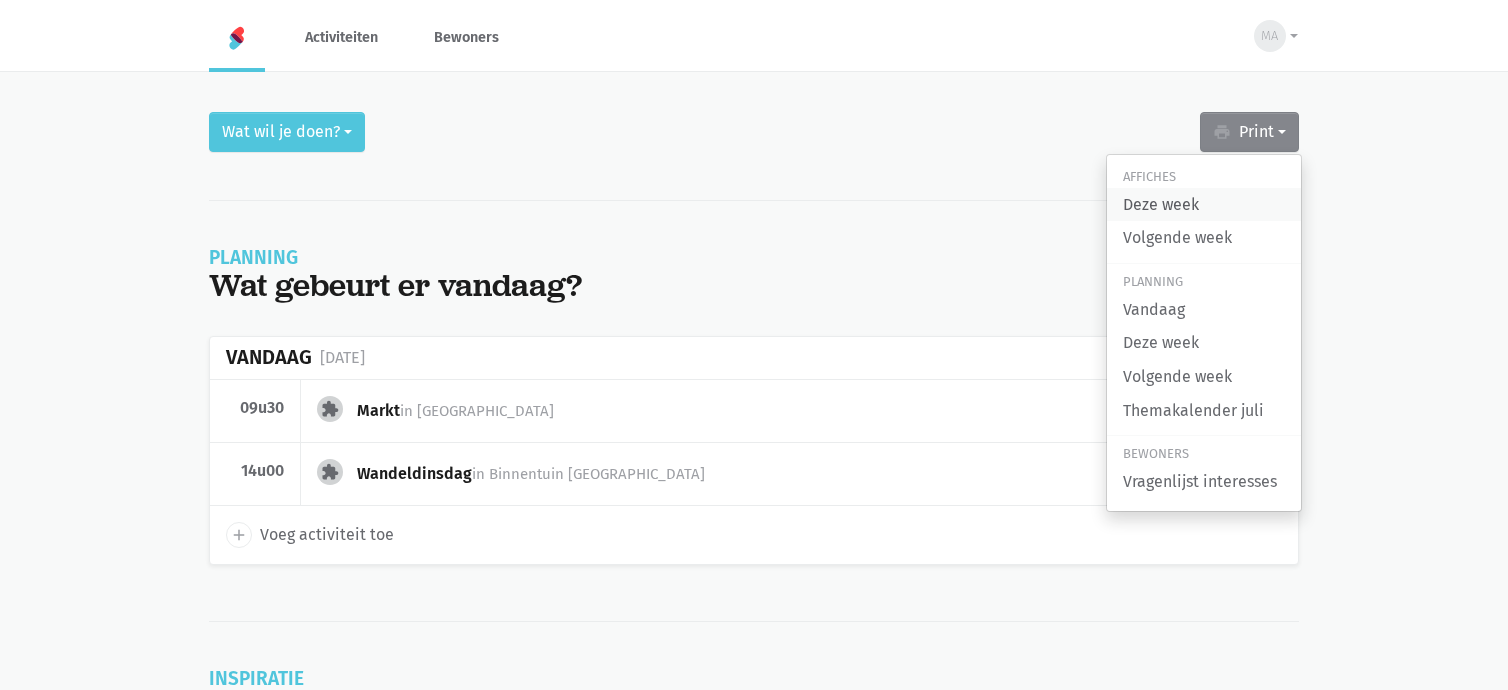 click on "Deze week" at bounding box center (1204, 205) 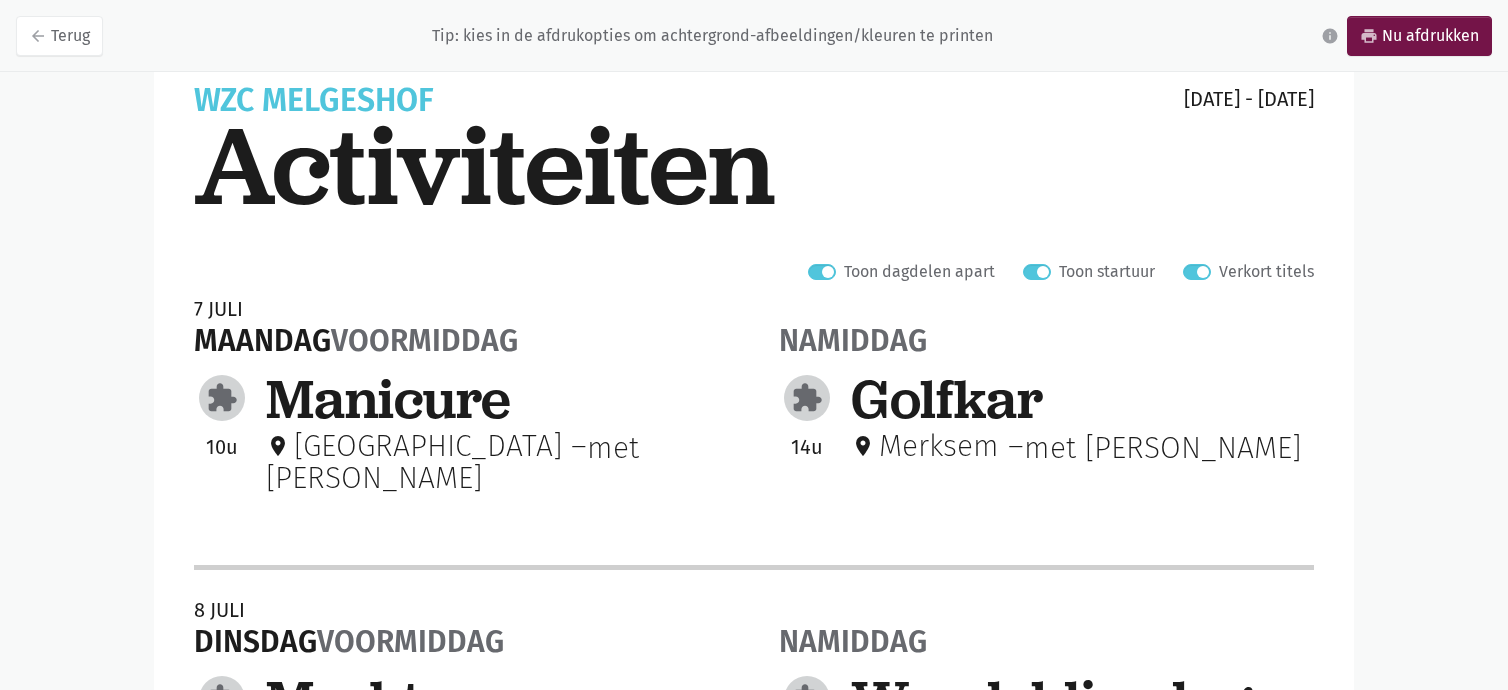 scroll, scrollTop: 0, scrollLeft: 0, axis: both 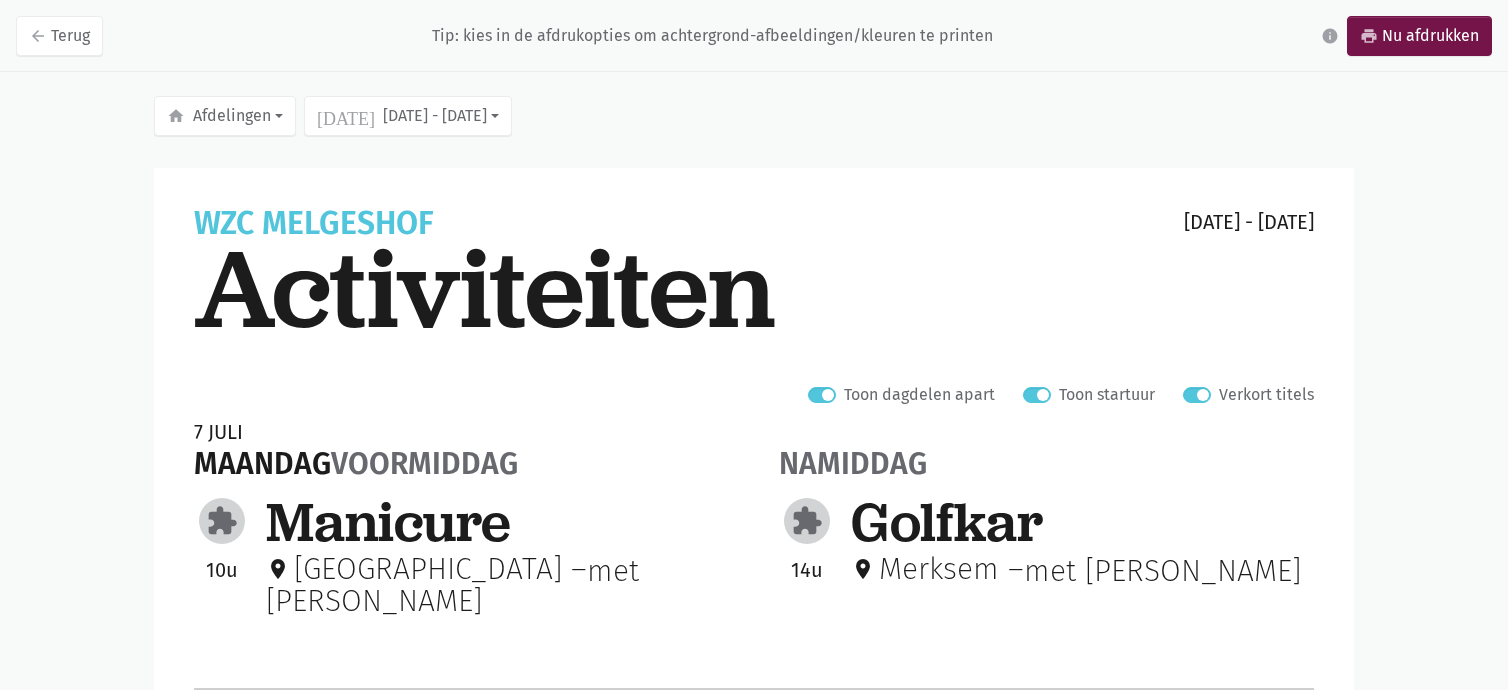 click on "Verkort titels" at bounding box center [1266, 395] 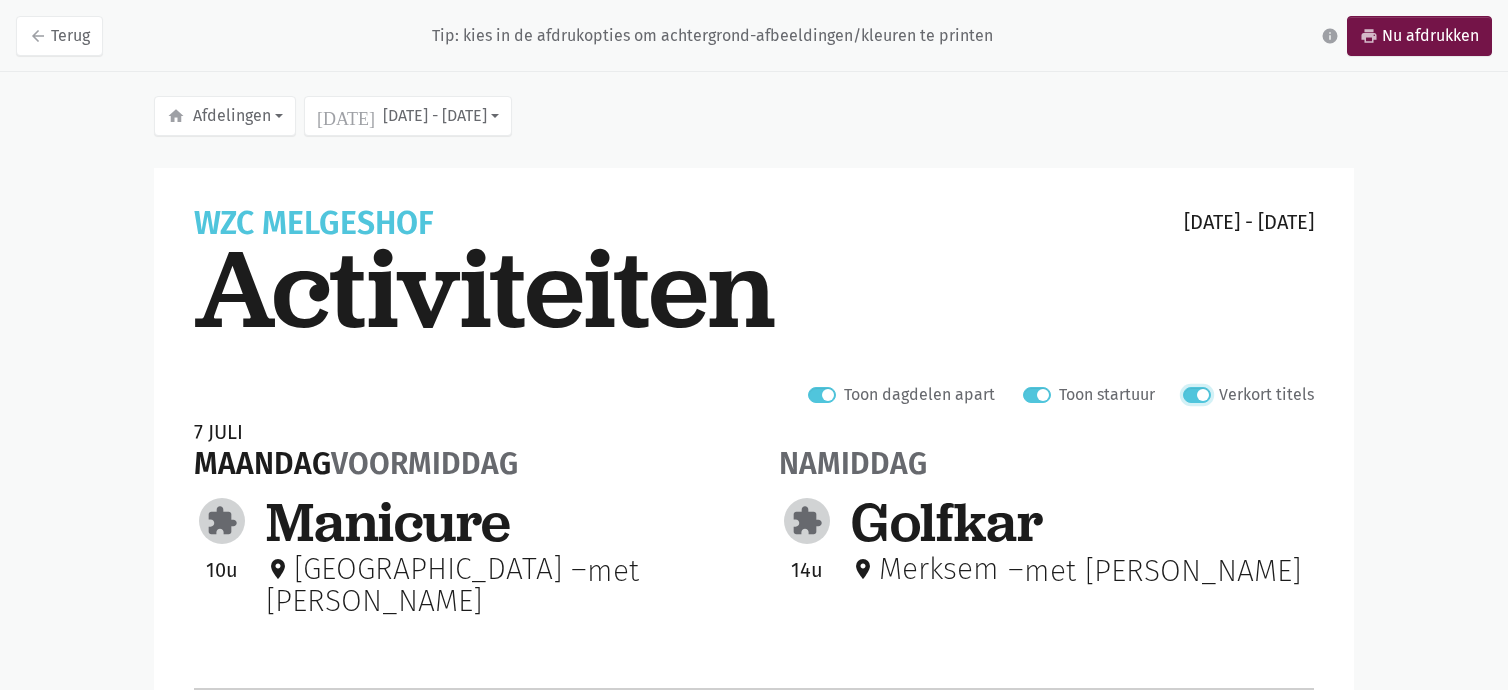 click on "Verkort titels" at bounding box center [1191, 392] 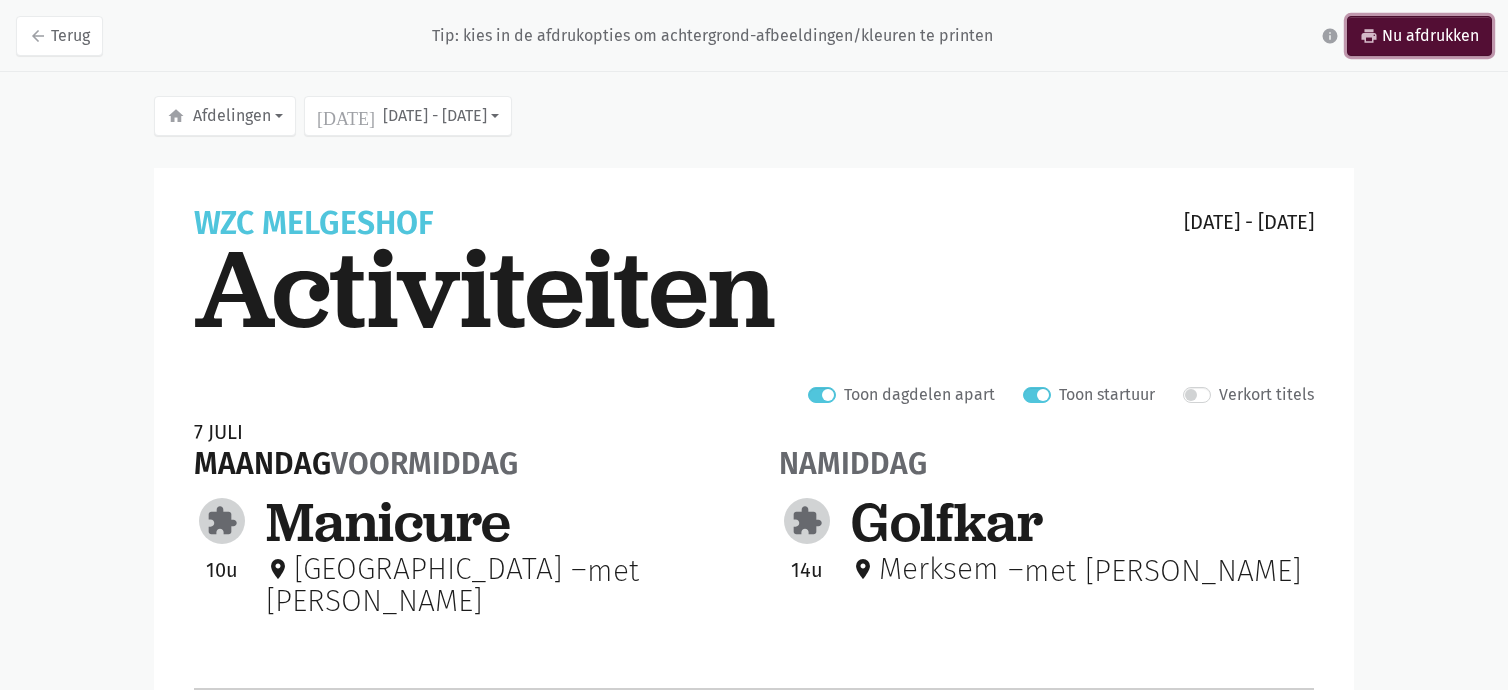 click on "print
Nu afdrukken" at bounding box center [1419, 36] 